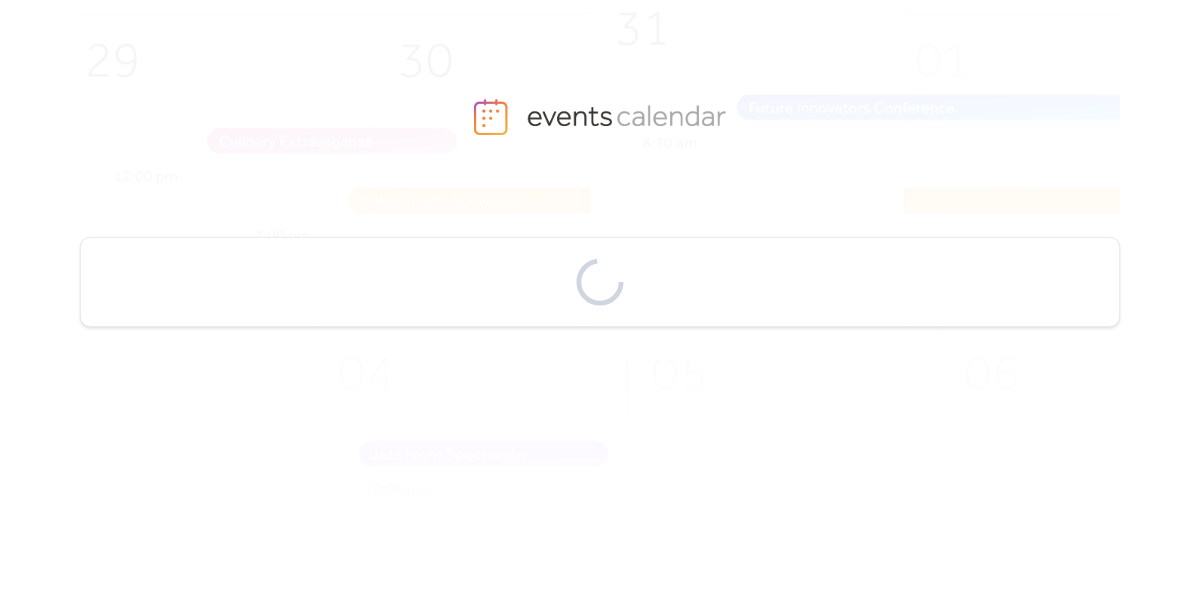 scroll, scrollTop: 0, scrollLeft: 0, axis: both 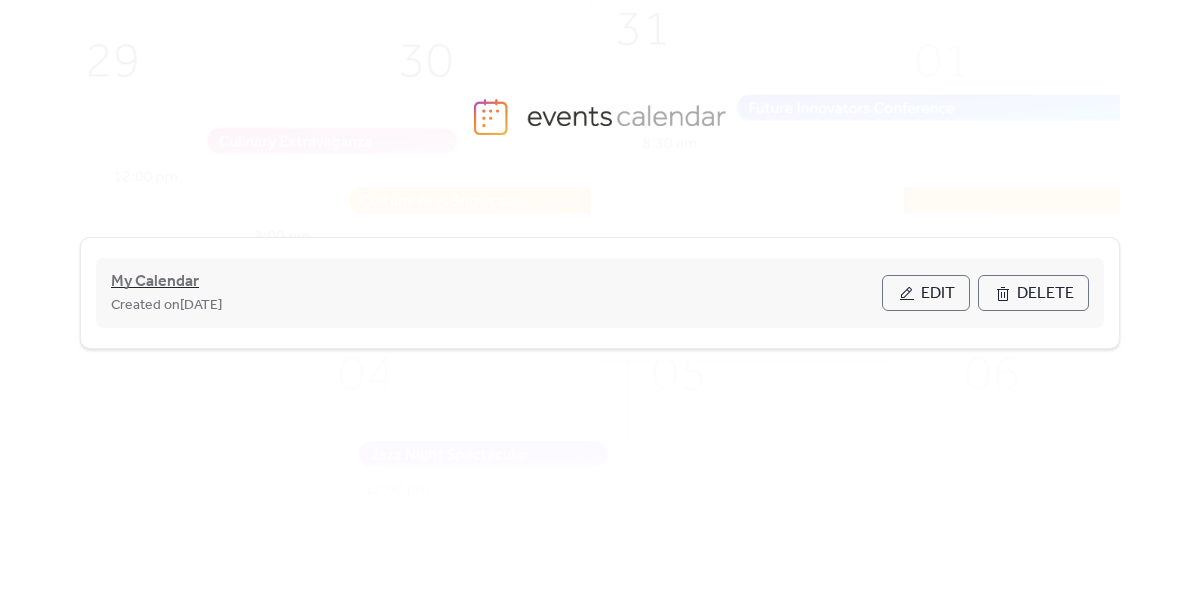 click on "My Calendar" at bounding box center (155, 282) 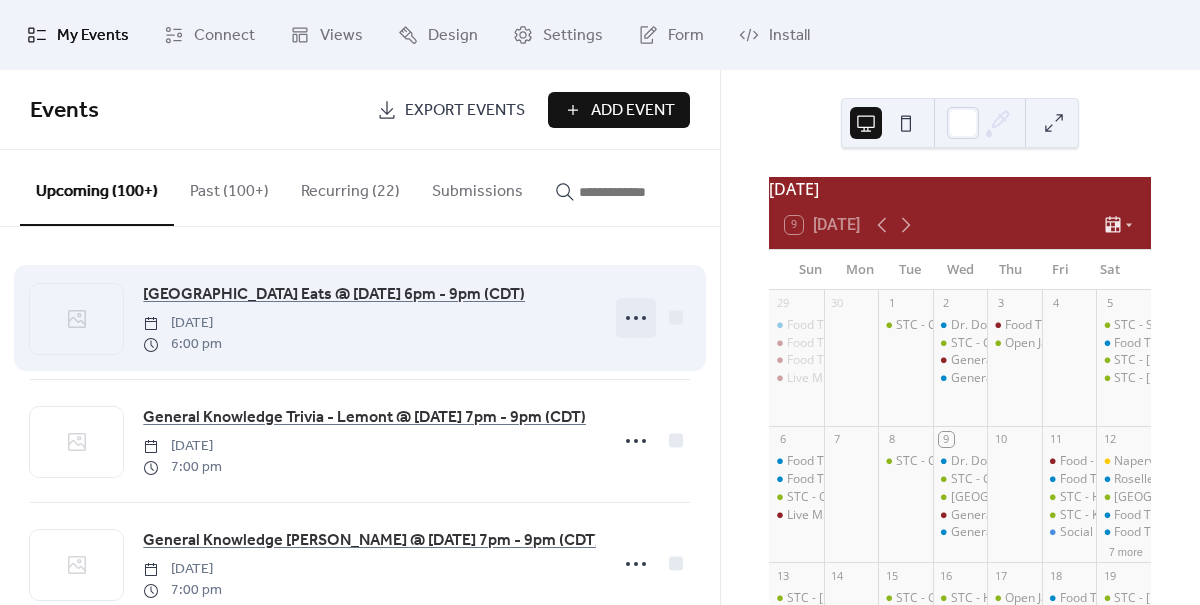 click 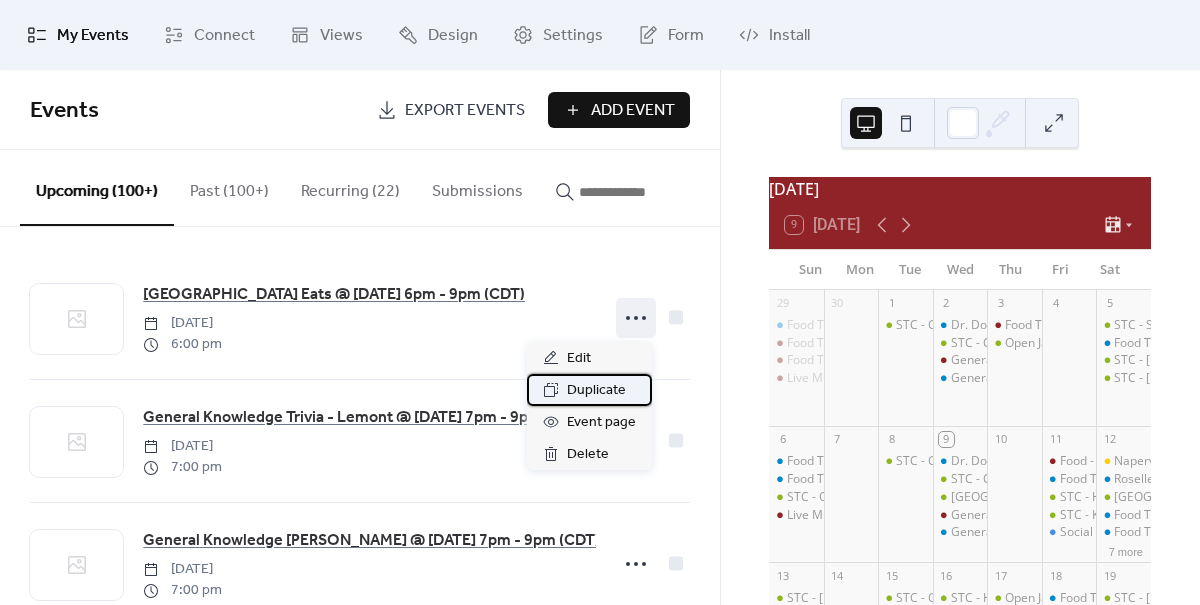 click on "Duplicate" at bounding box center [596, 391] 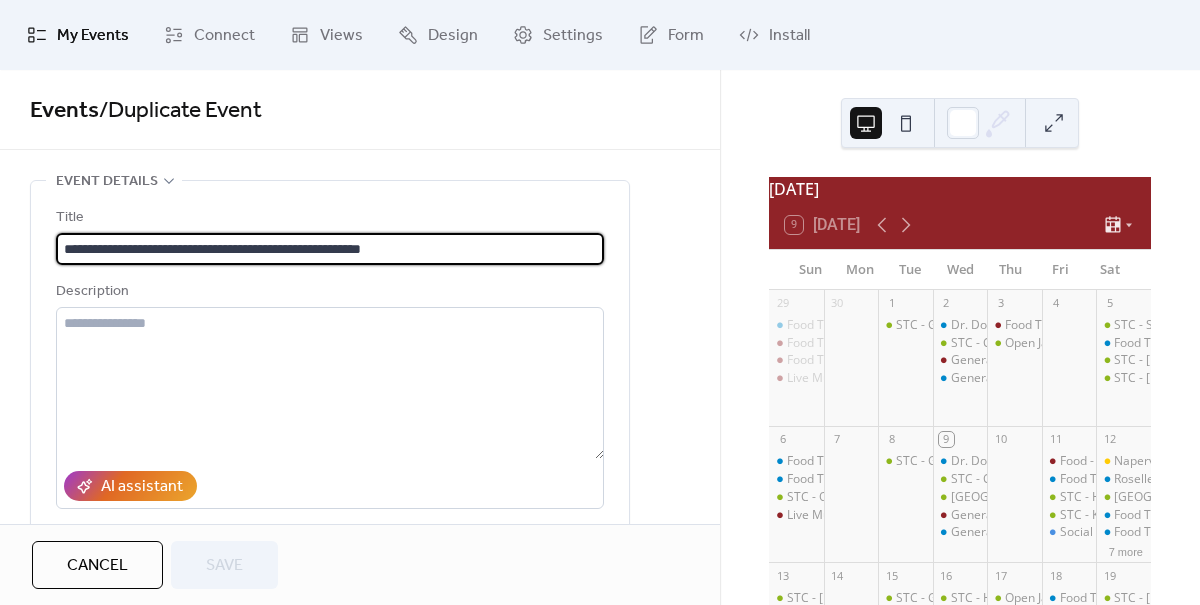 click on "**********" at bounding box center [330, 249] 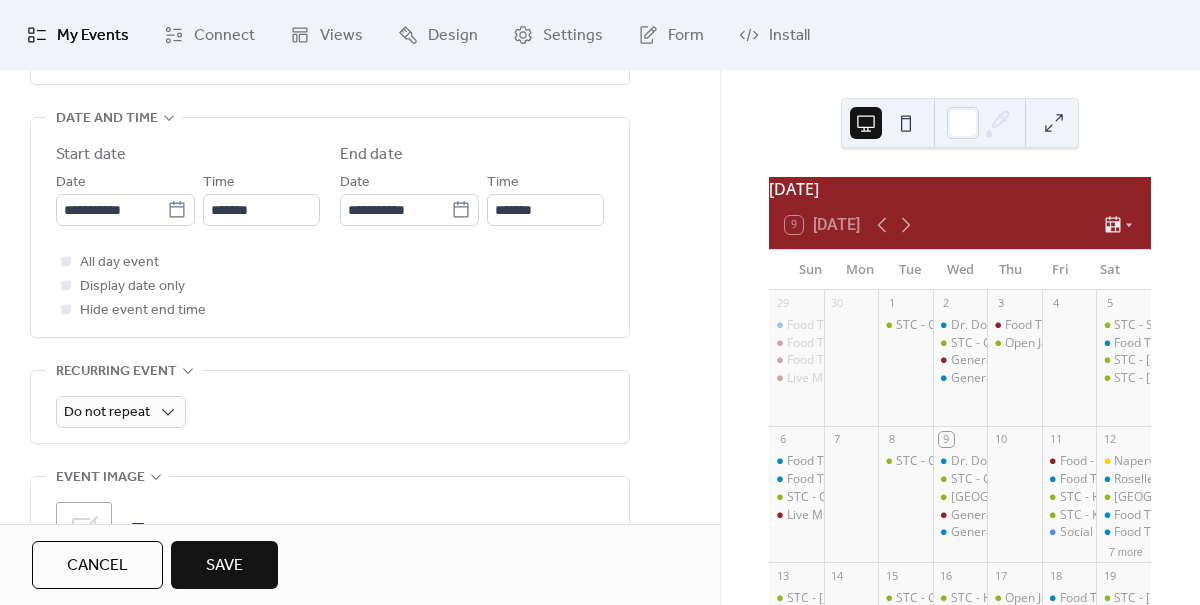 scroll, scrollTop: 651, scrollLeft: 0, axis: vertical 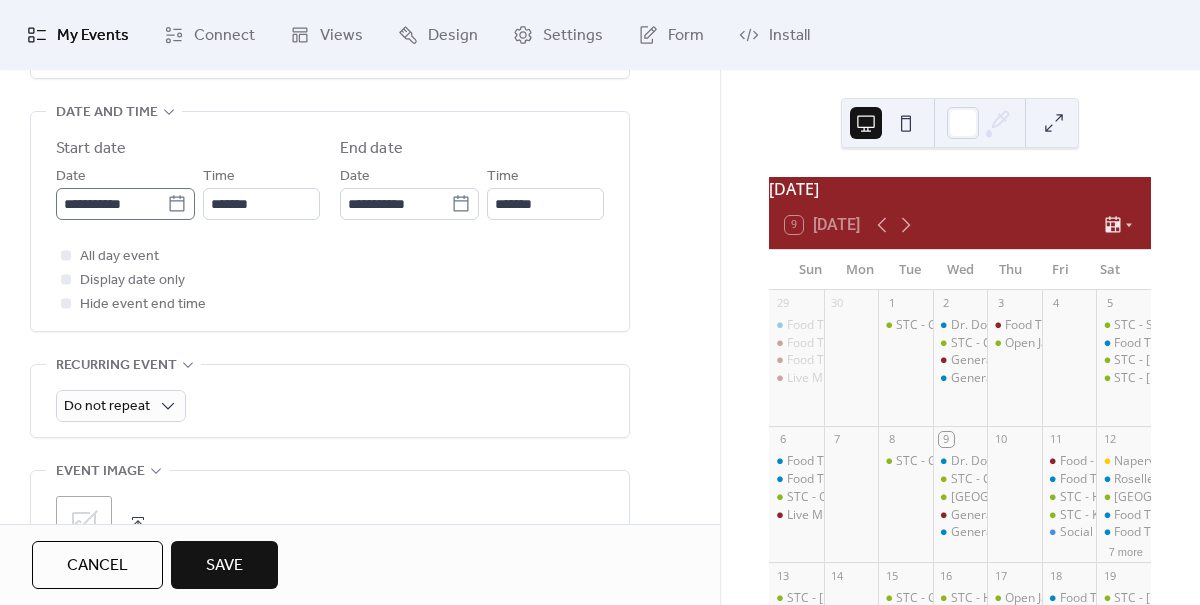 type on "**********" 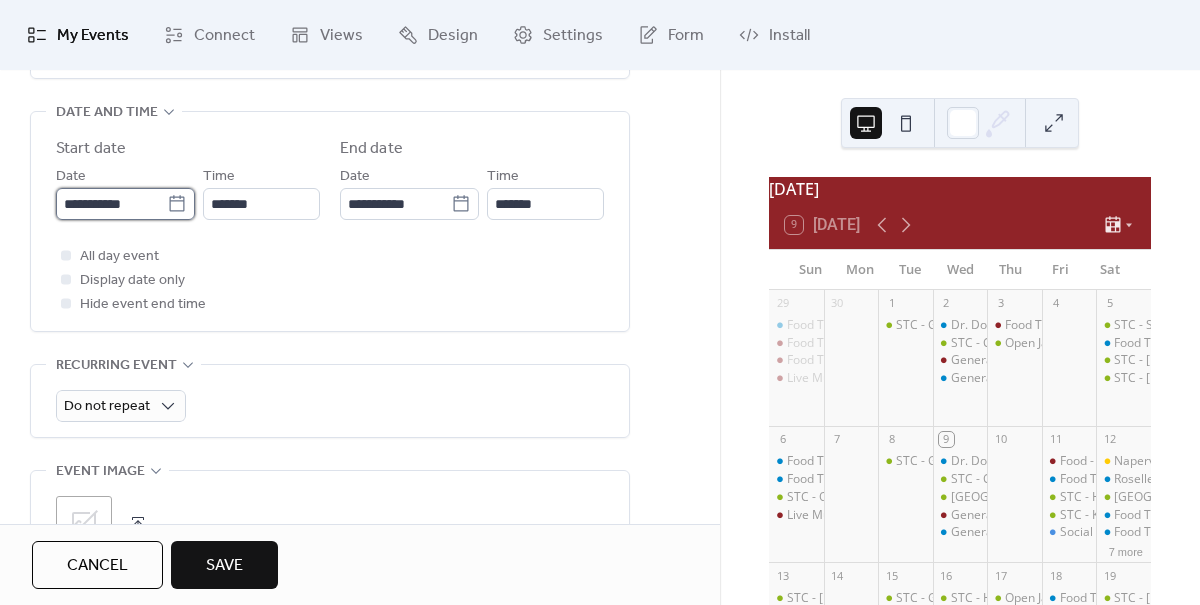 click on "**********" at bounding box center (111, 204) 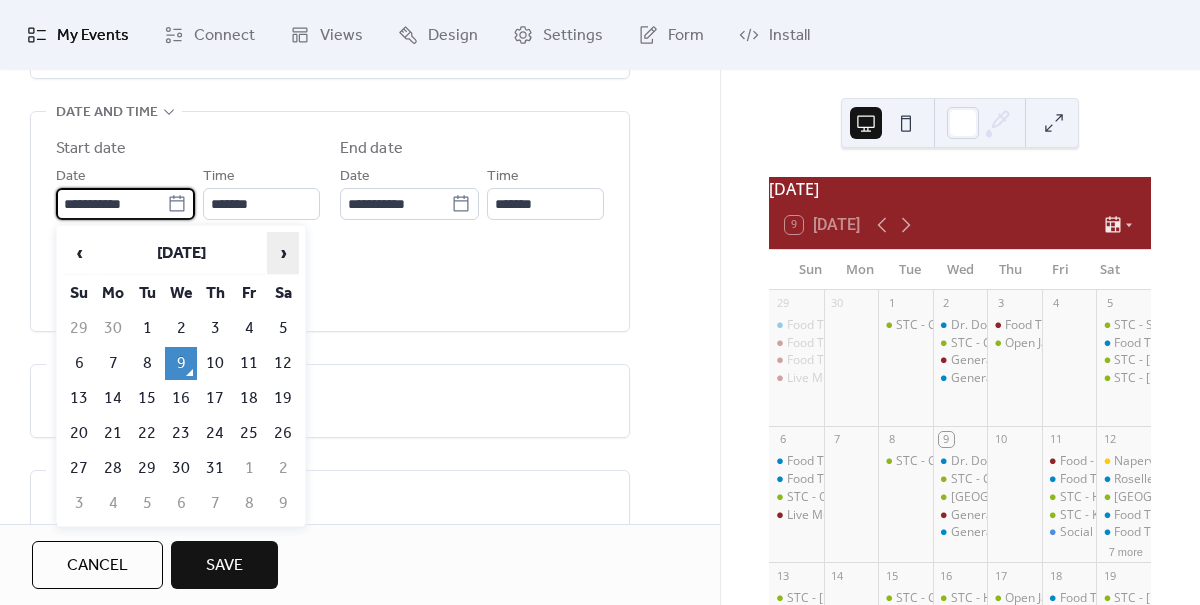 click on "›" at bounding box center [283, 253] 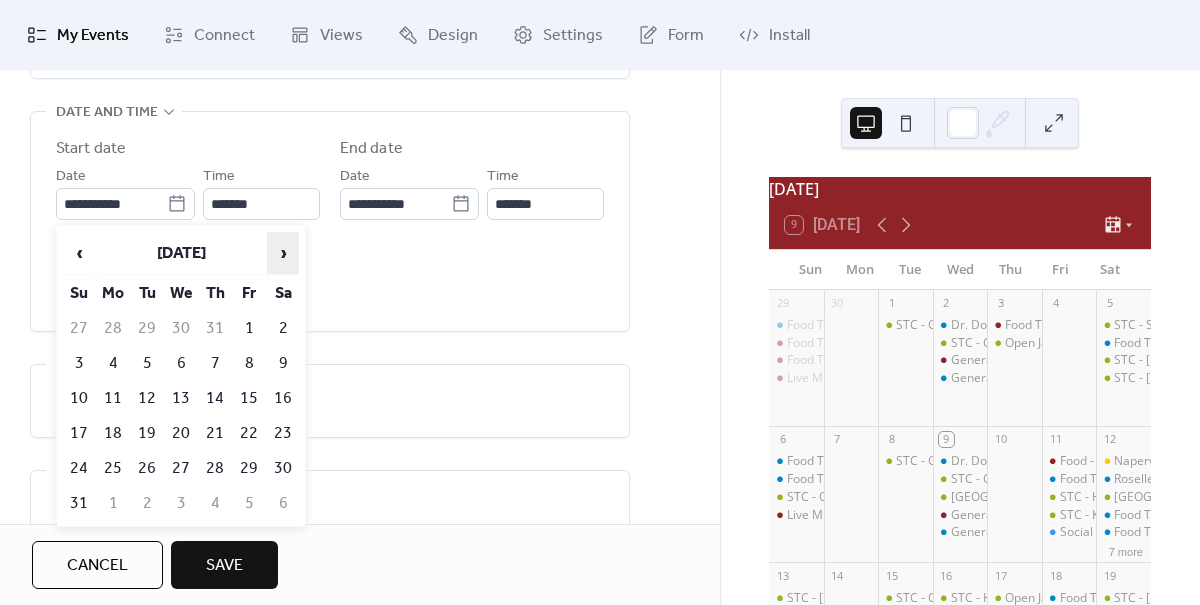 click on "›" at bounding box center (283, 253) 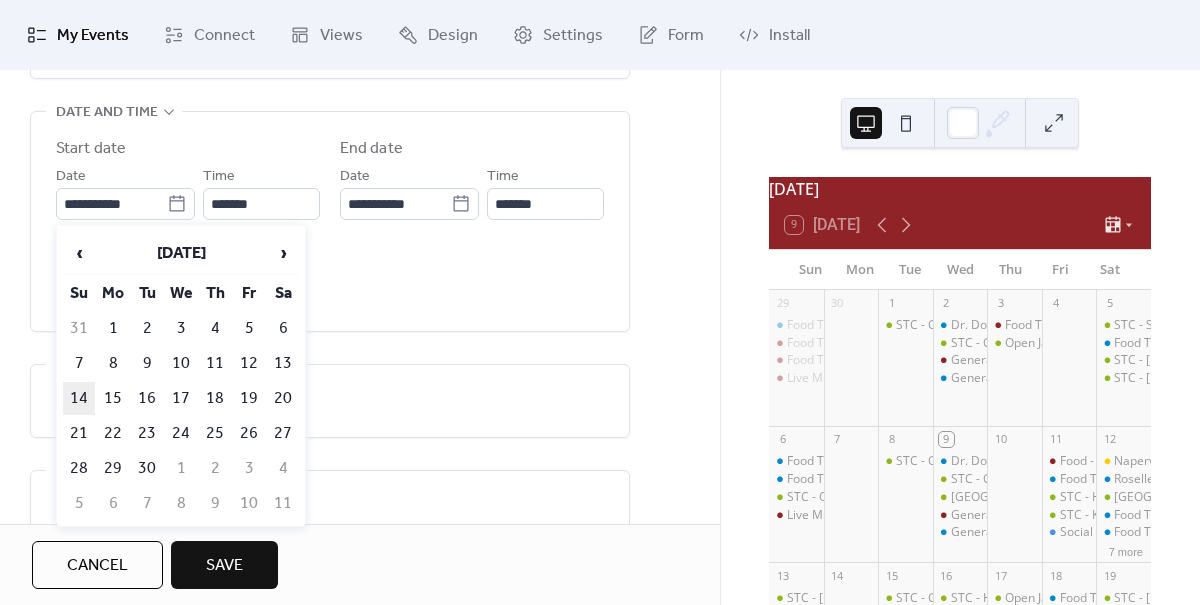 click on "14" at bounding box center [79, 398] 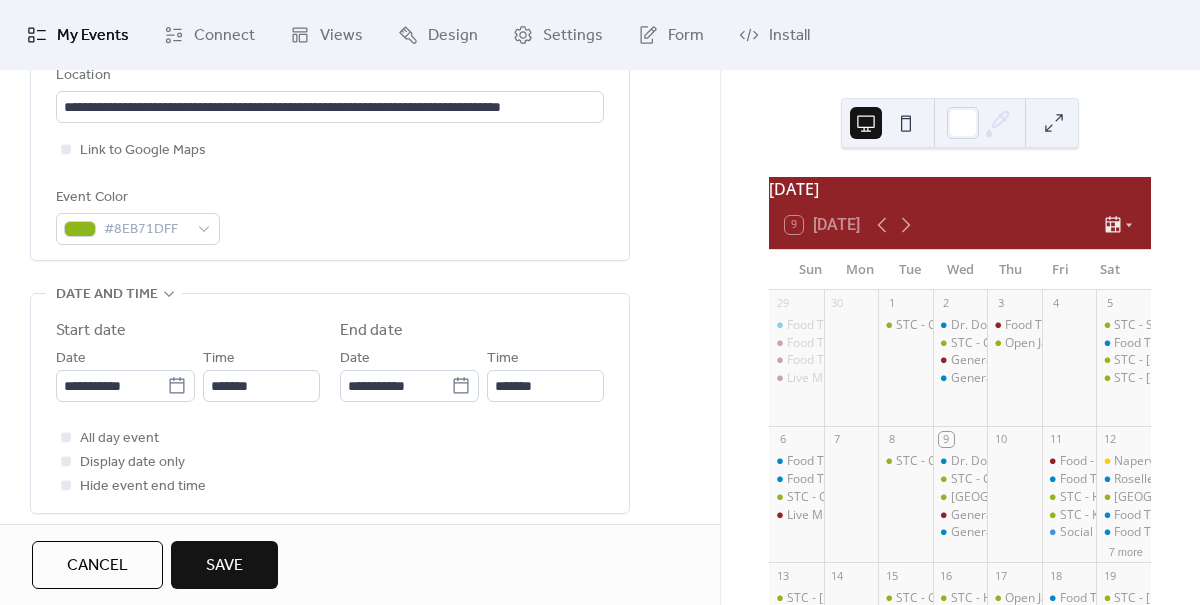 scroll, scrollTop: 552, scrollLeft: 0, axis: vertical 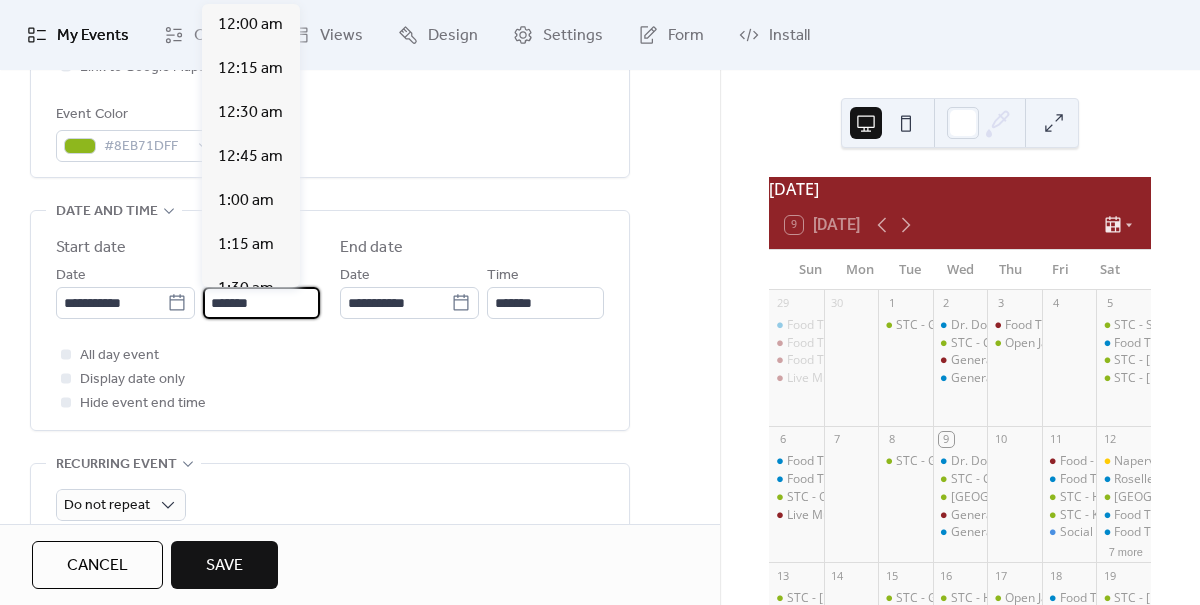 click on "*******" at bounding box center (261, 303) 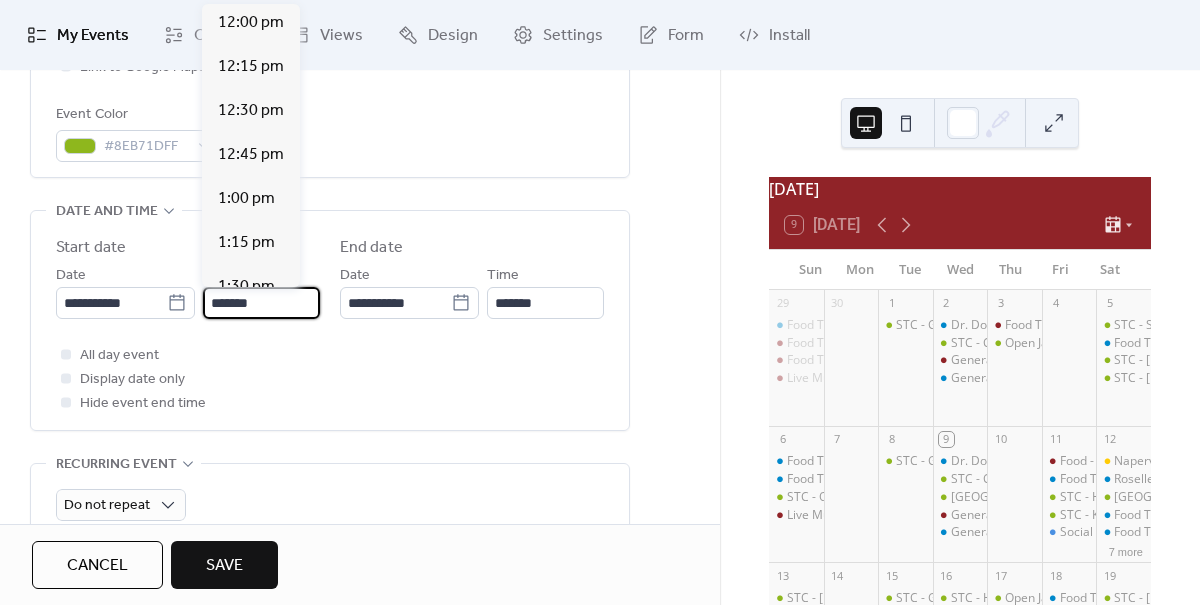 scroll, scrollTop: 2131, scrollLeft: 0, axis: vertical 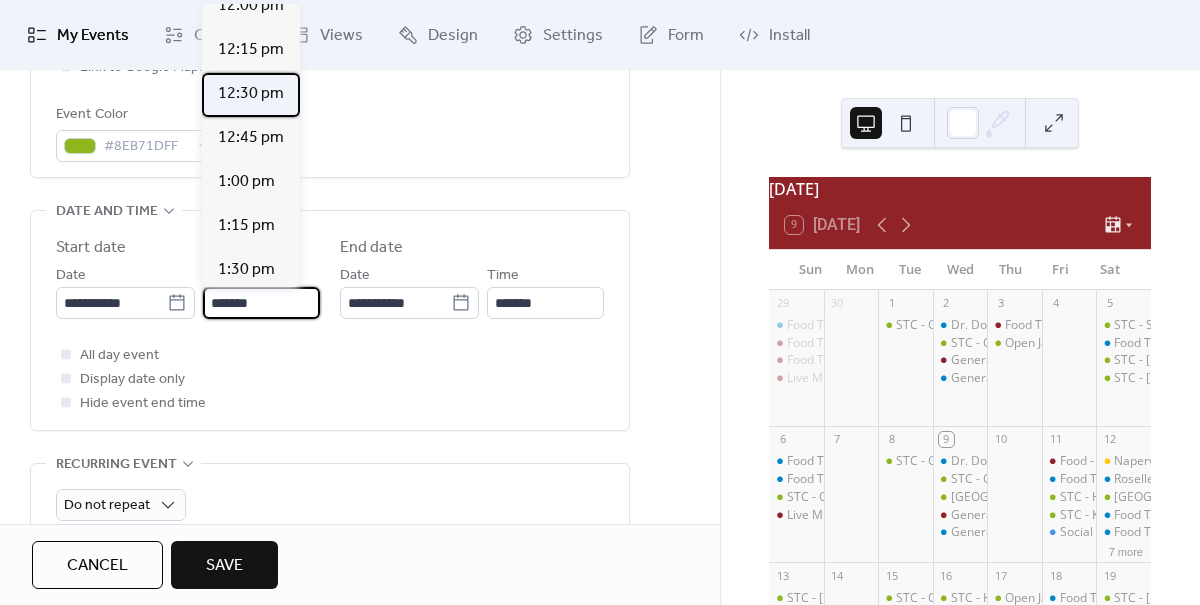 click on "12:30 pm" at bounding box center [251, 94] 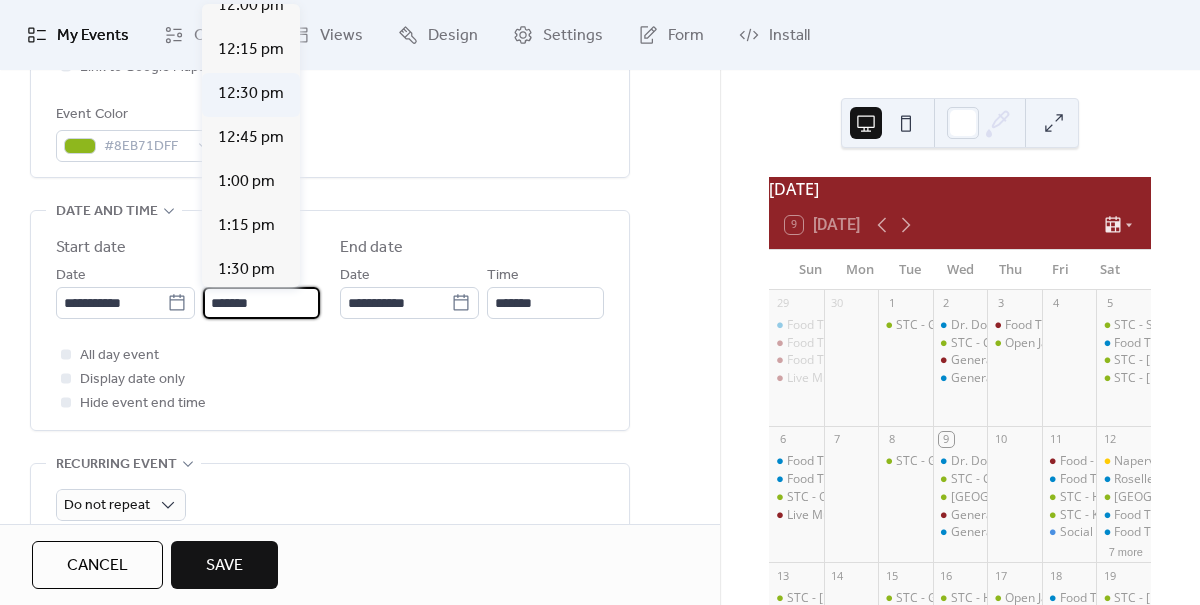 type on "********" 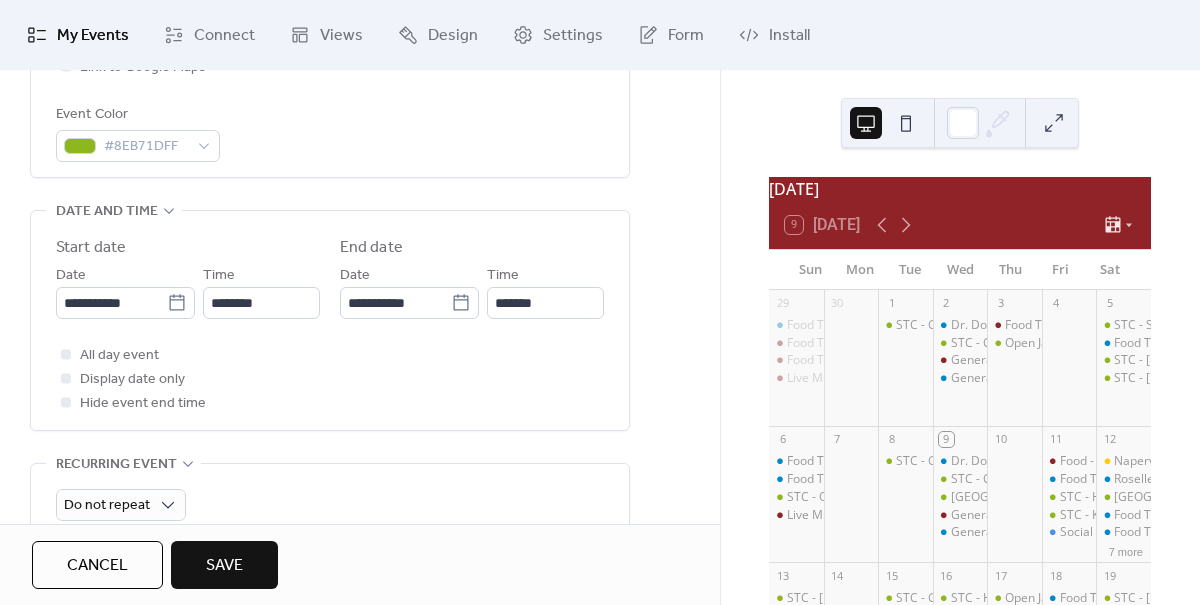 click on "Save" at bounding box center [224, 566] 